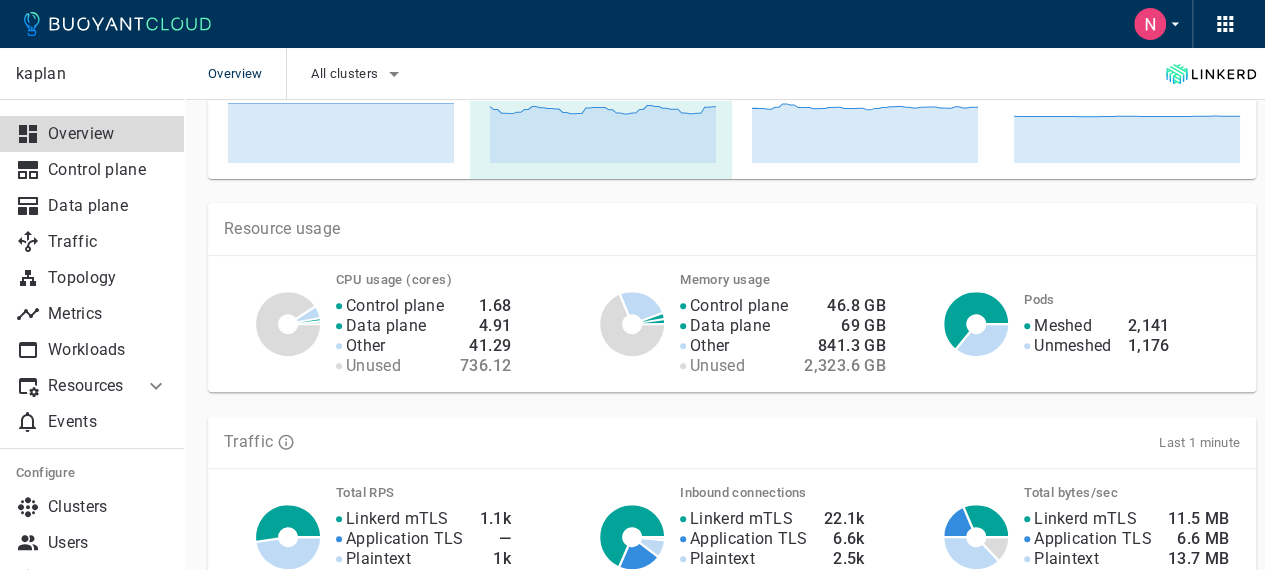scroll, scrollTop: 100, scrollLeft: 0, axis: vertical 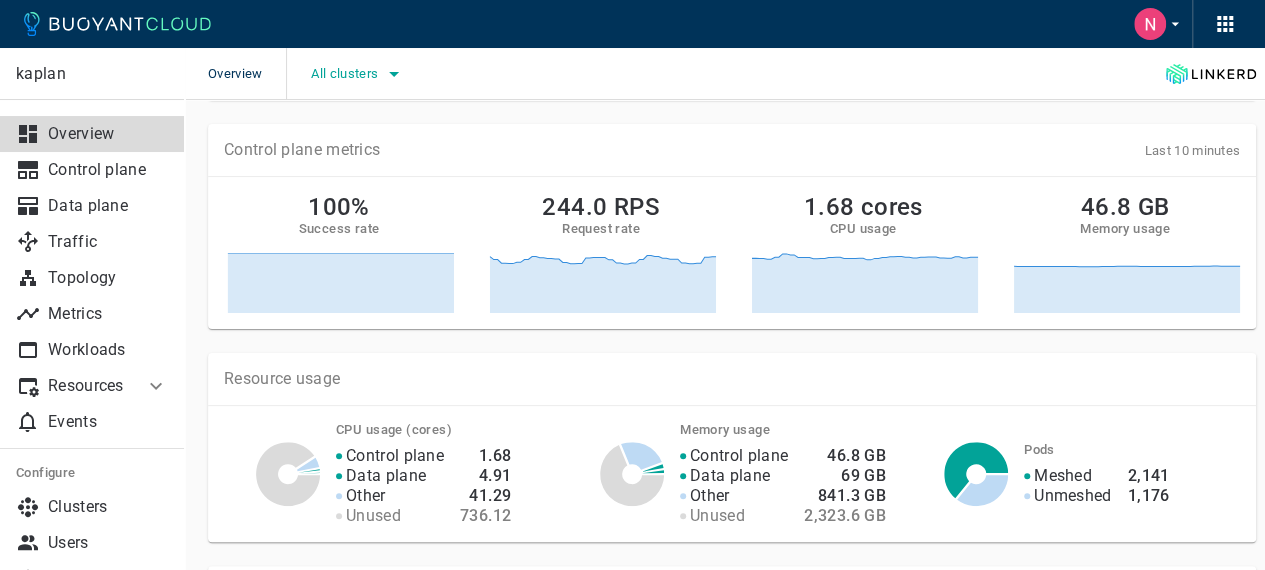 click on "All clusters" at bounding box center (346, 74) 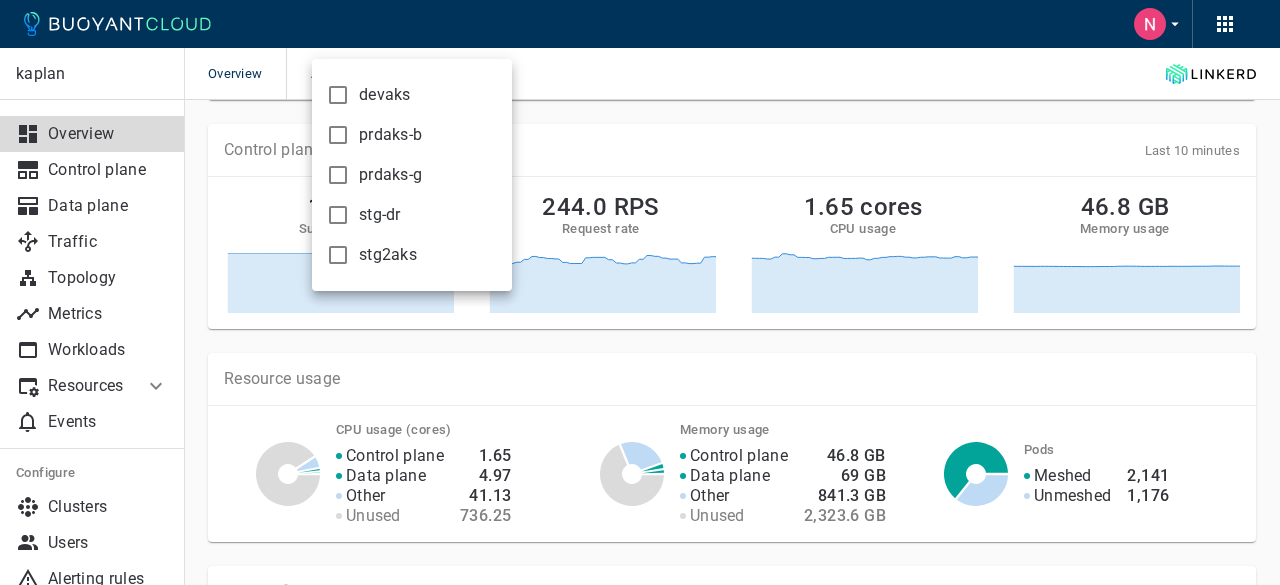 click on "stg2aks" at bounding box center (338, 95) 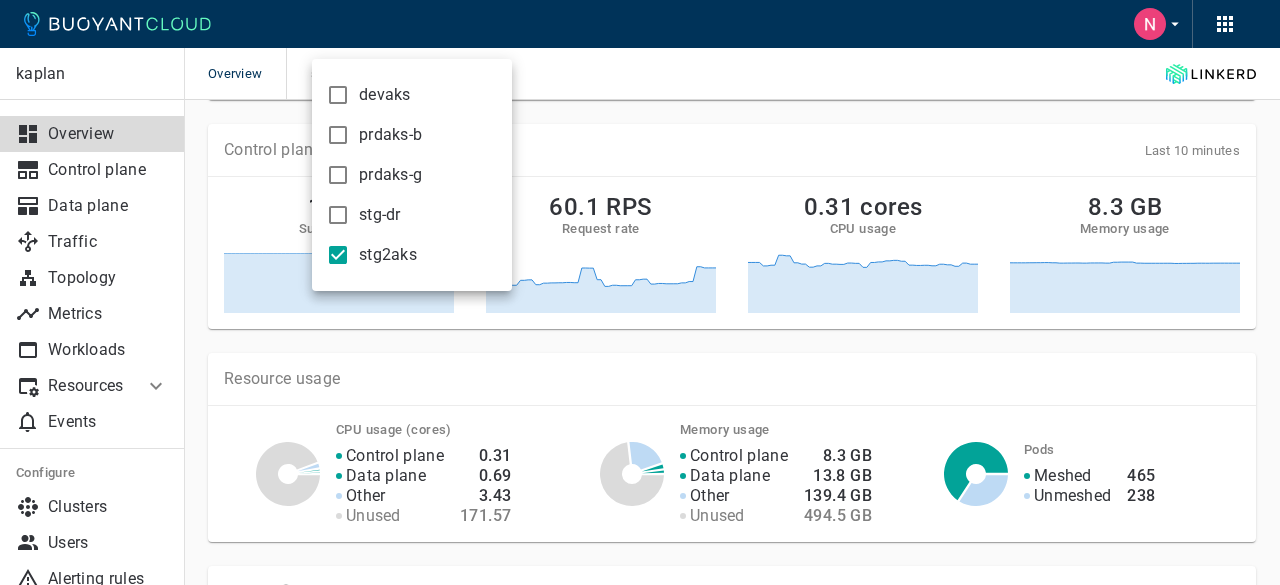 click on "stg-dr" at bounding box center (338, 95) 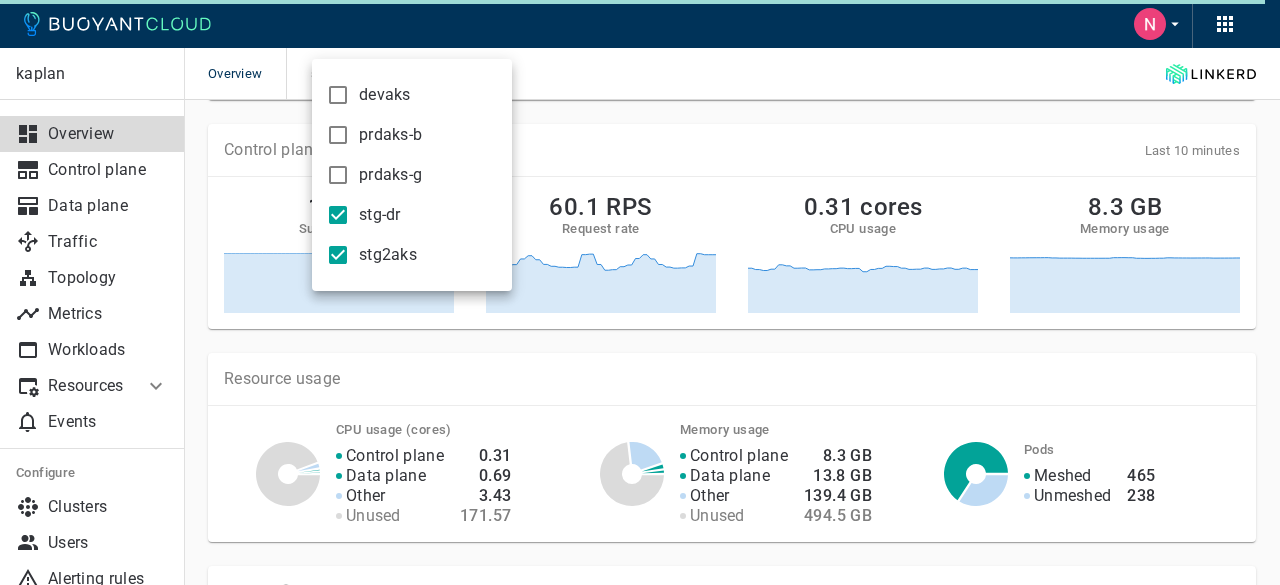click at bounding box center [640, 292] 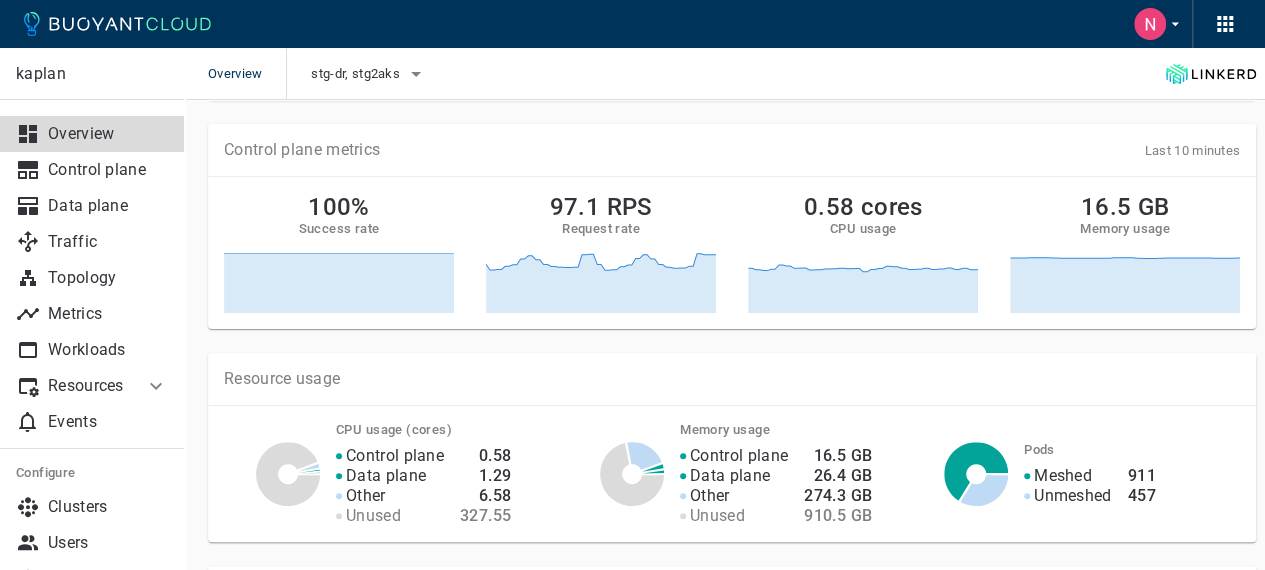scroll, scrollTop: 200, scrollLeft: 0, axis: vertical 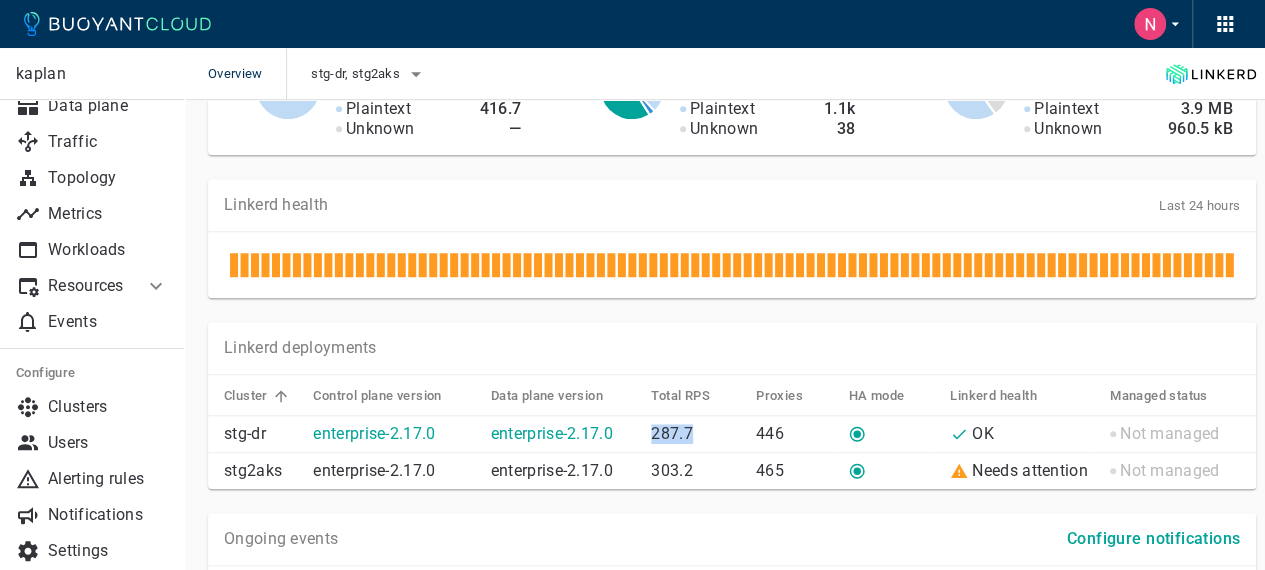 drag, startPoint x: 654, startPoint y: 437, endPoint x: 726, endPoint y: 430, distance: 72.33948 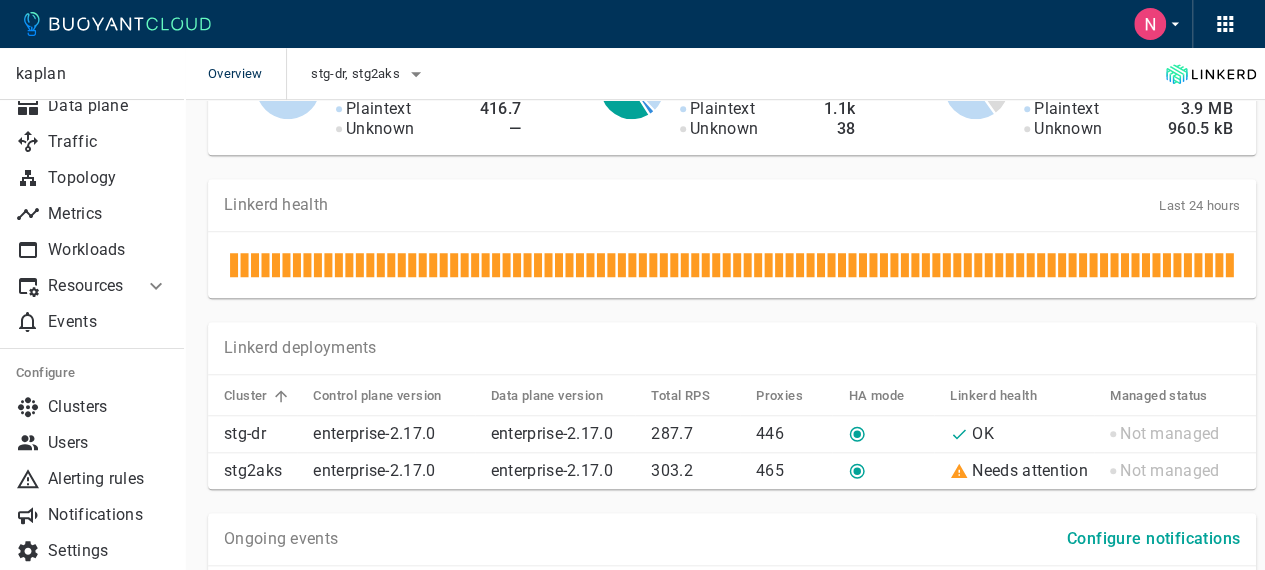 click on "Ongoing events Configure notifications" at bounding box center [732, 348] 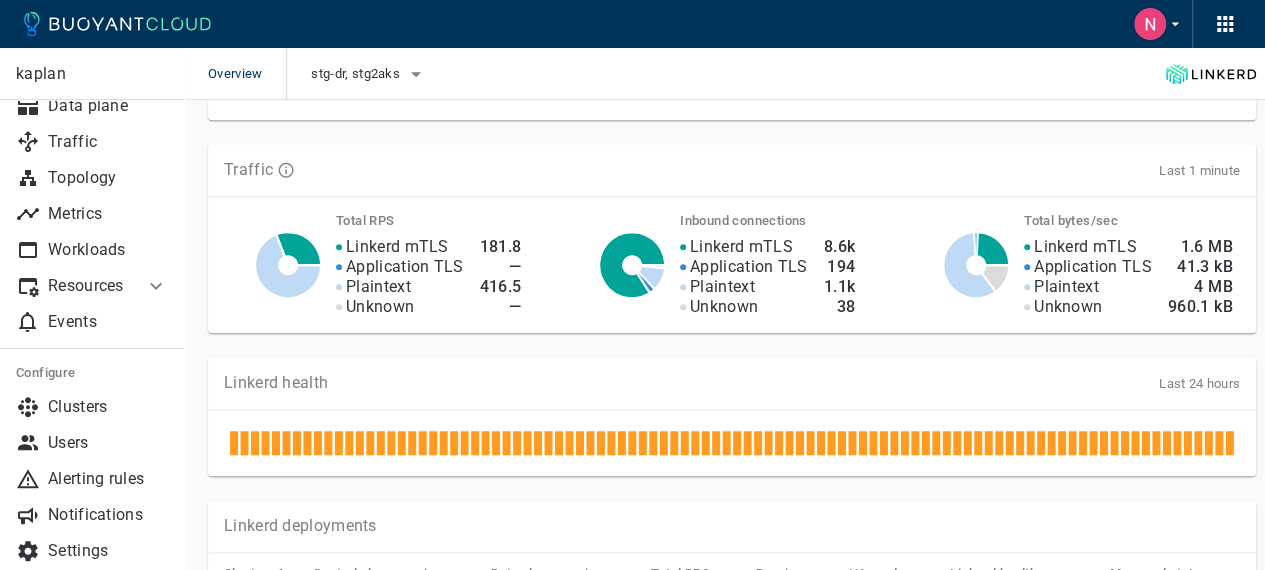 scroll, scrollTop: 400, scrollLeft: 0, axis: vertical 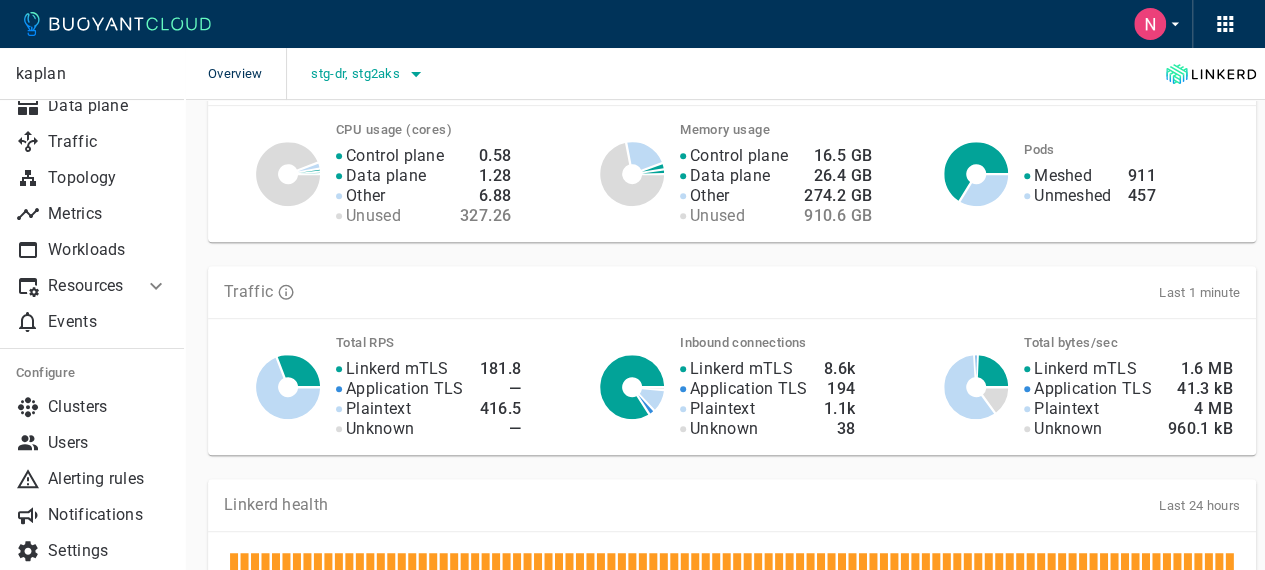 click on "stg-dr, stg2aks" at bounding box center (357, 74) 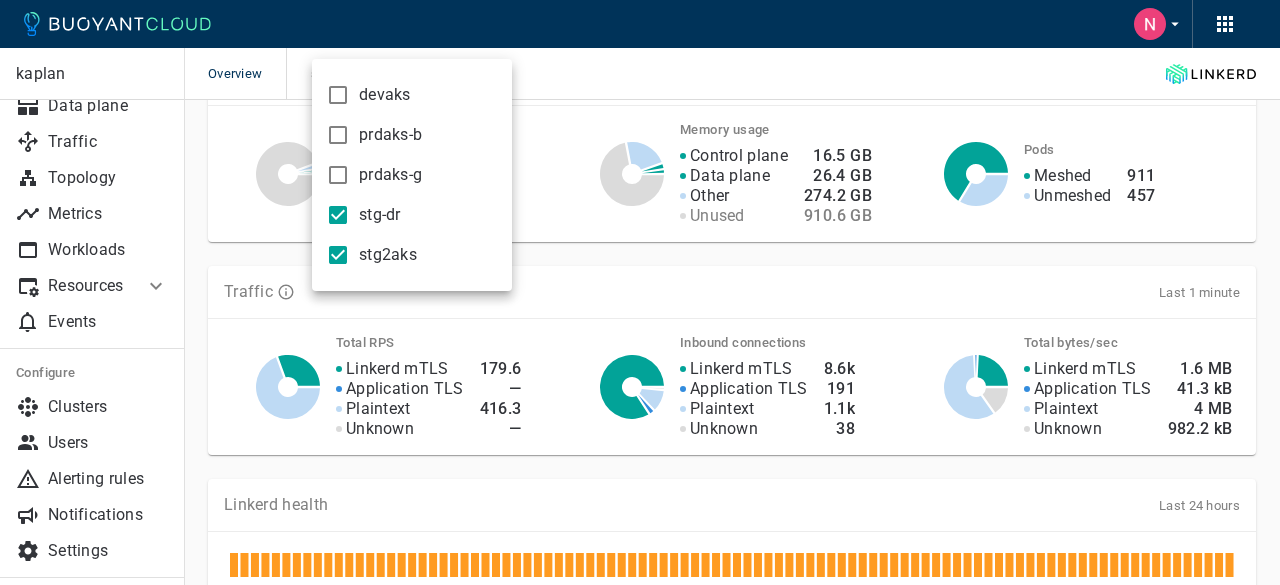 click on "stg2aks" at bounding box center [338, 215] 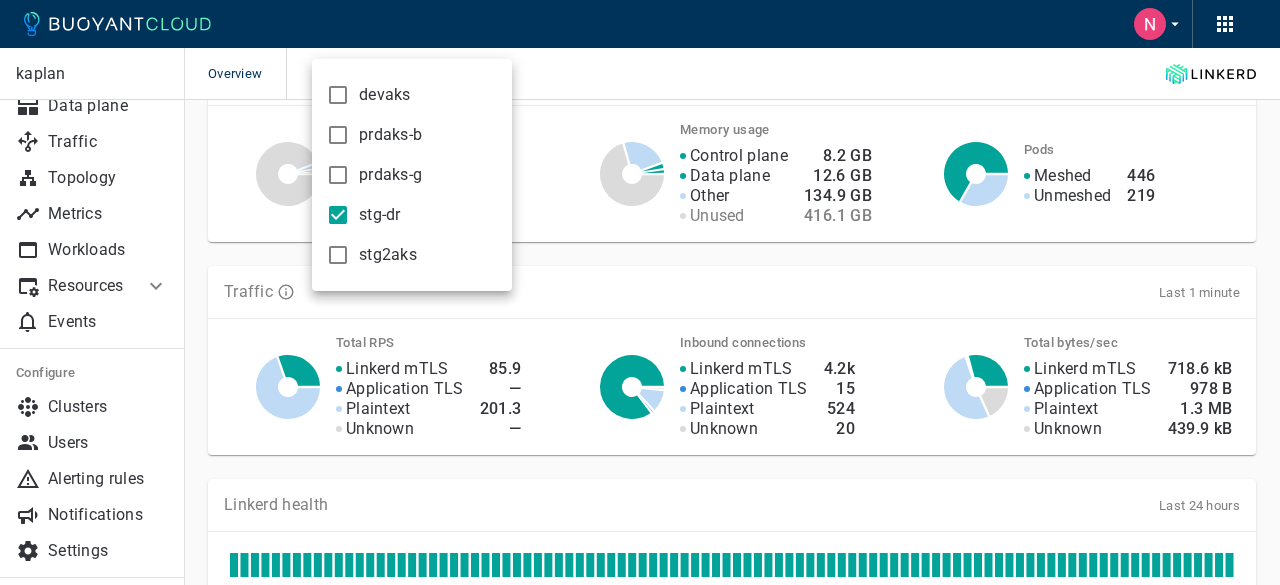 click at bounding box center (640, 292) 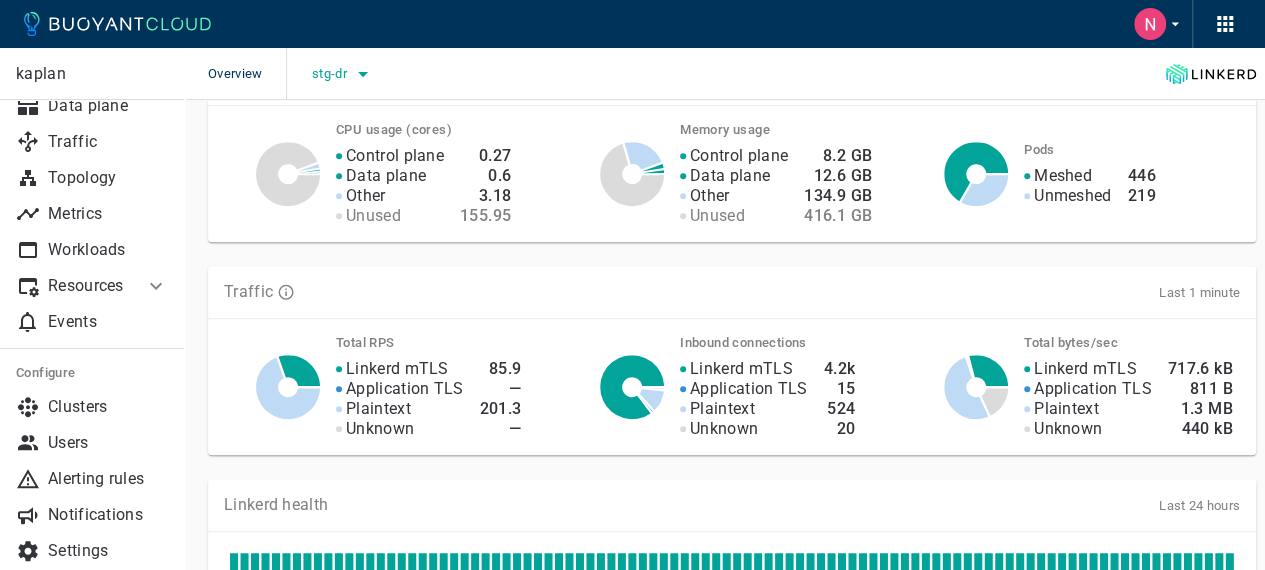 click on "stg-dr" at bounding box center (331, 74) 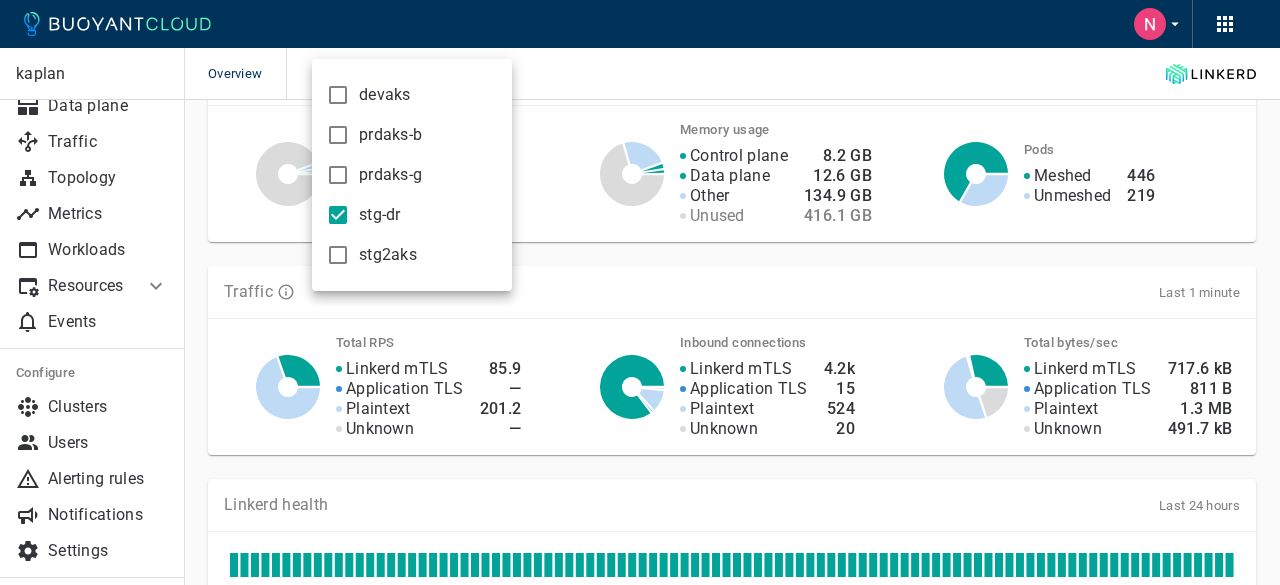click on "stg-dr" at bounding box center (338, 215) 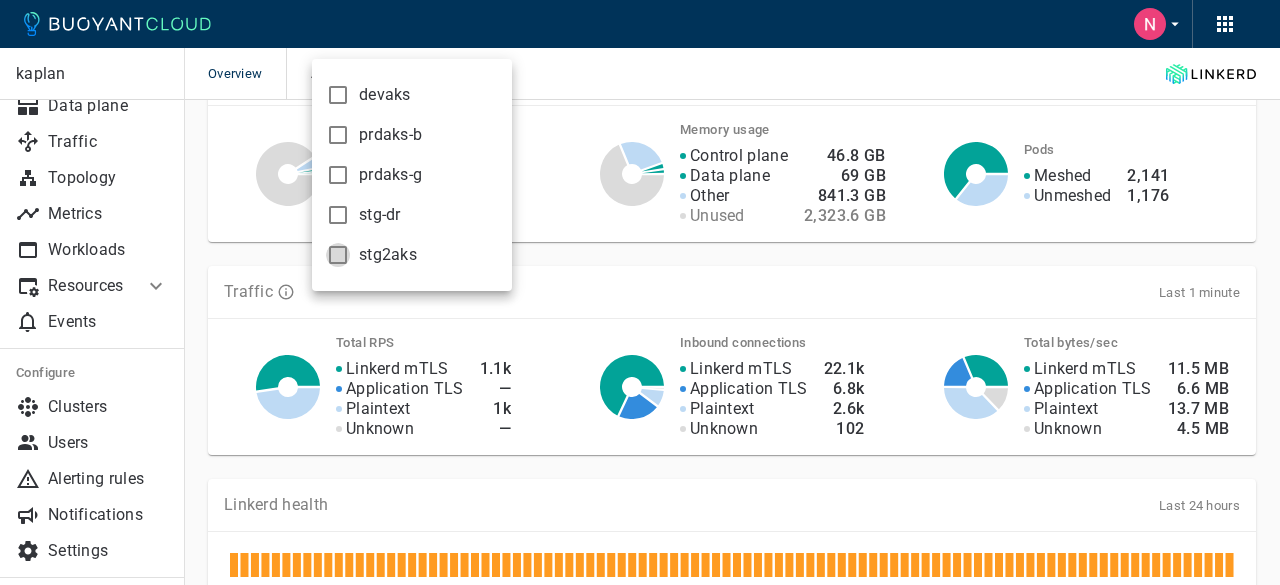 click on "stg2aks" at bounding box center (338, 95) 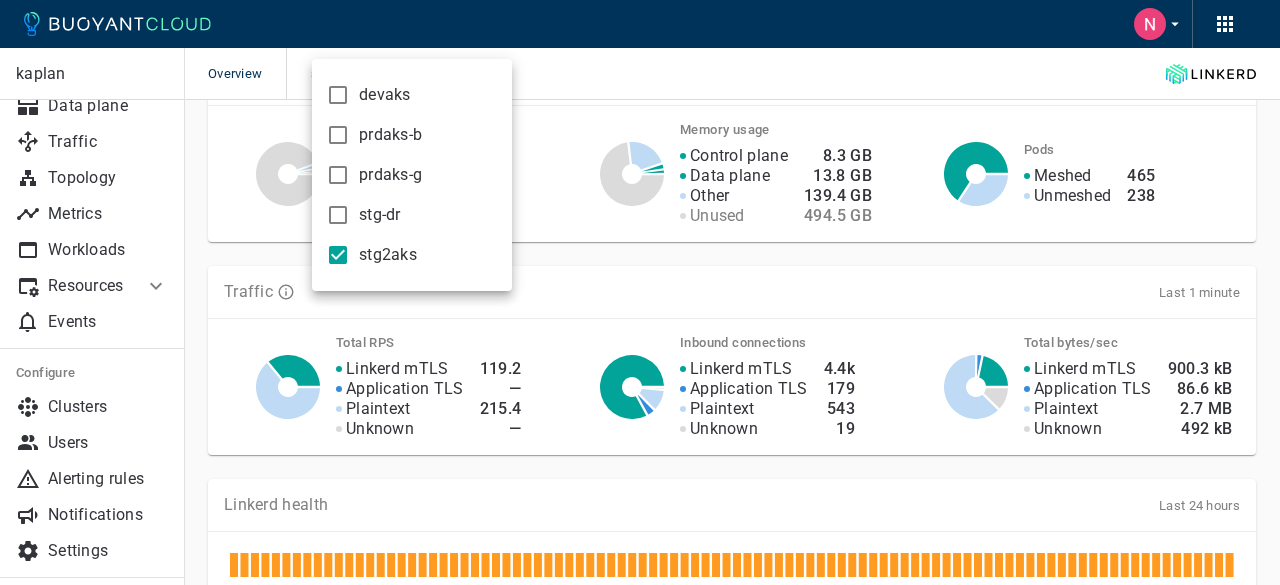 click at bounding box center [640, 292] 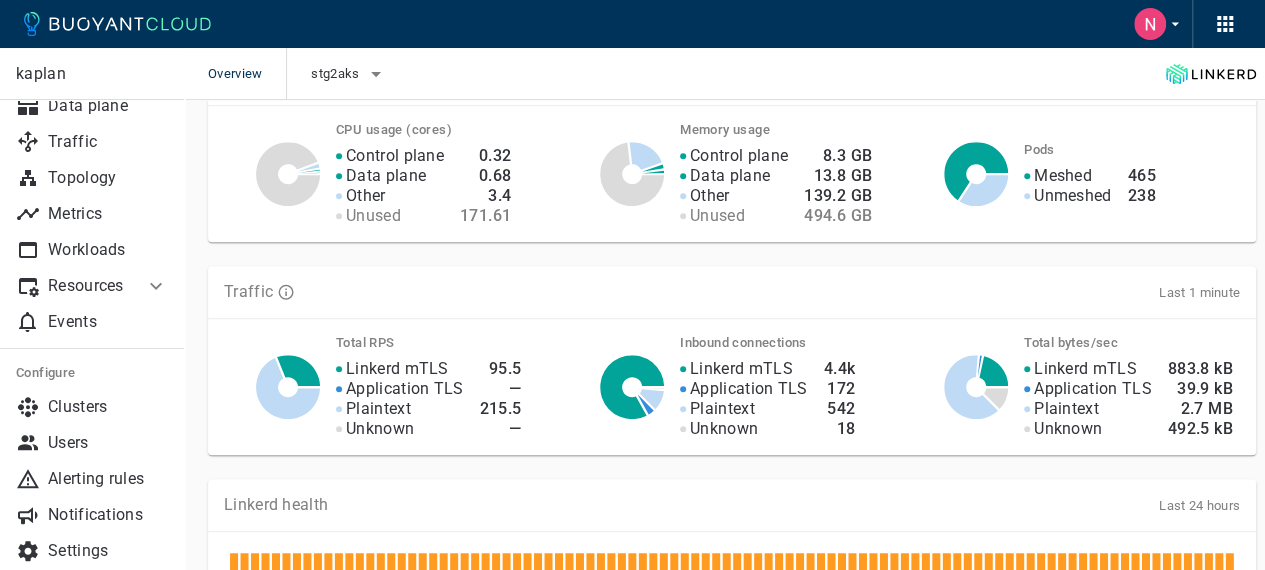 click at bounding box center (341, 156) 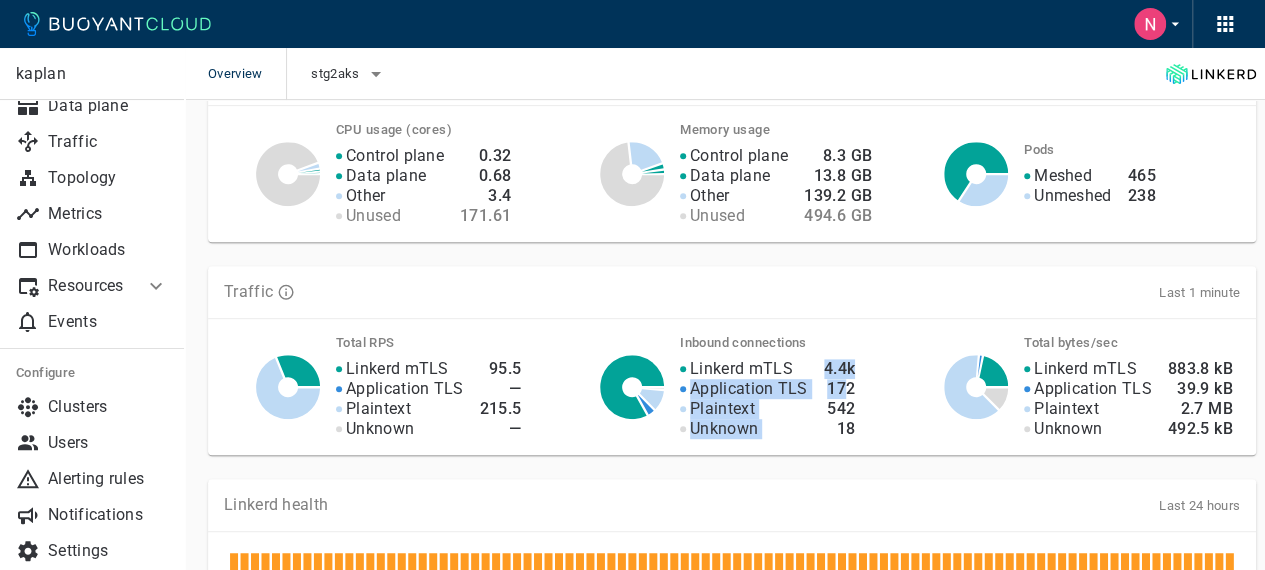 drag, startPoint x: 692, startPoint y: 387, endPoint x: 846, endPoint y: 387, distance: 154 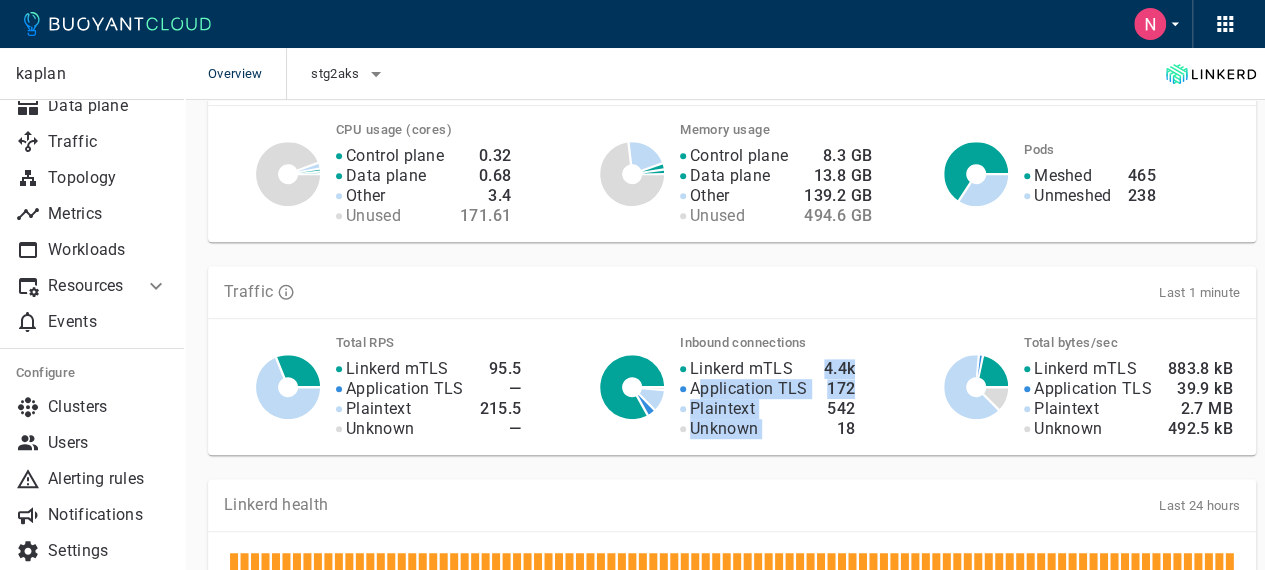 drag, startPoint x: 854, startPoint y: 393, endPoint x: 697, endPoint y: 393, distance: 157 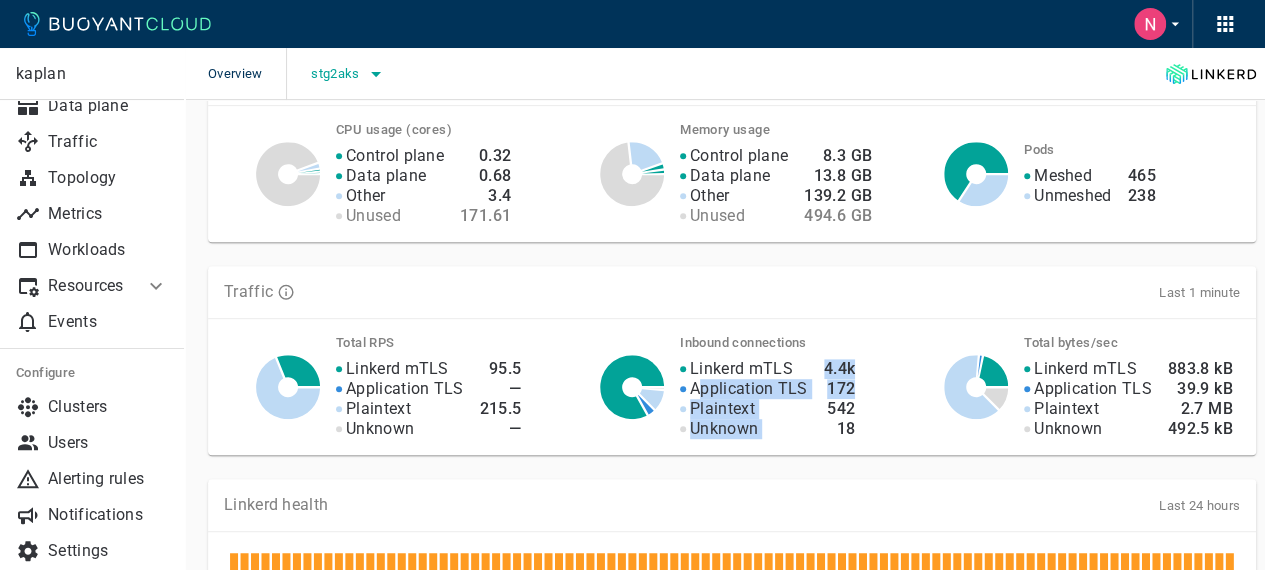 click at bounding box center (376, 74) 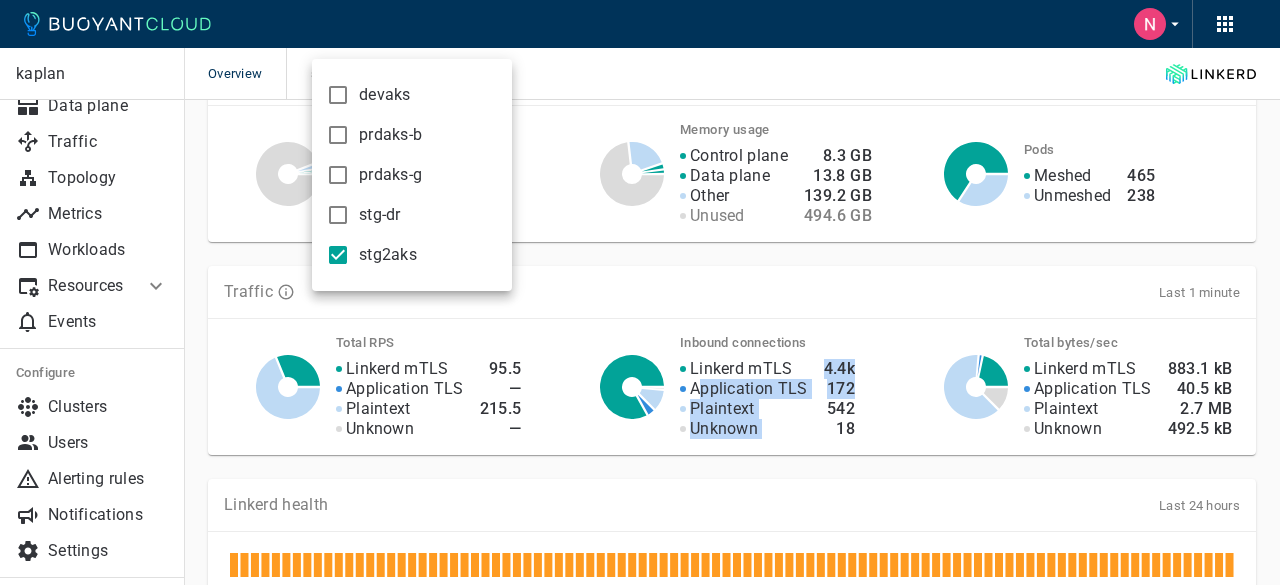 click on "stg2aks" at bounding box center (338, 255) 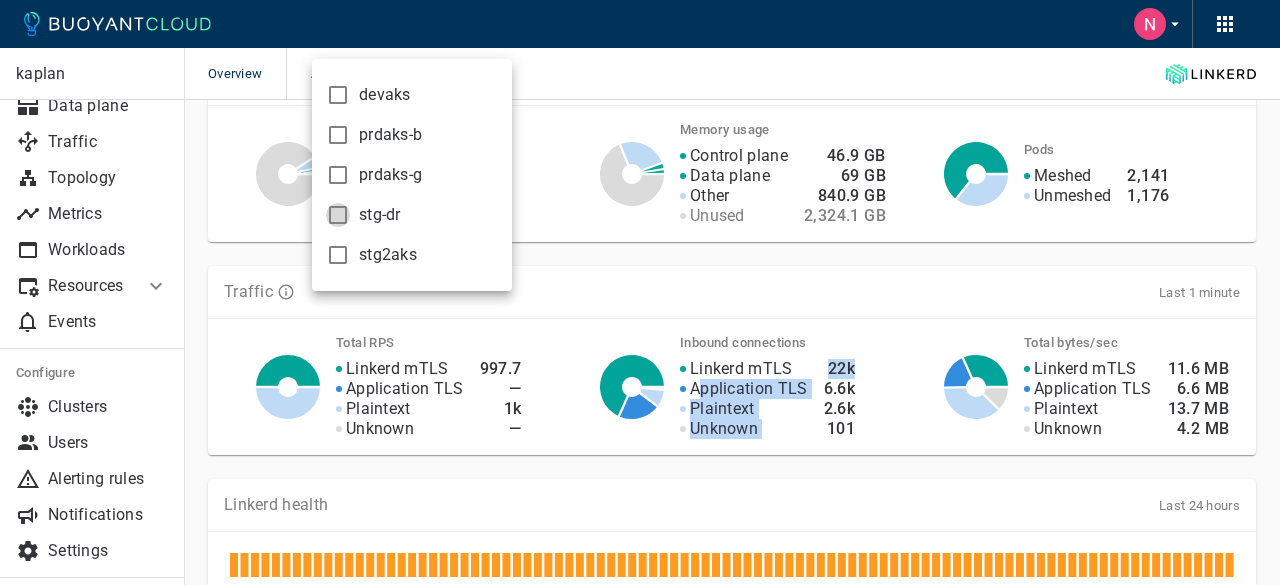 click on "stg-dr" at bounding box center [338, 95] 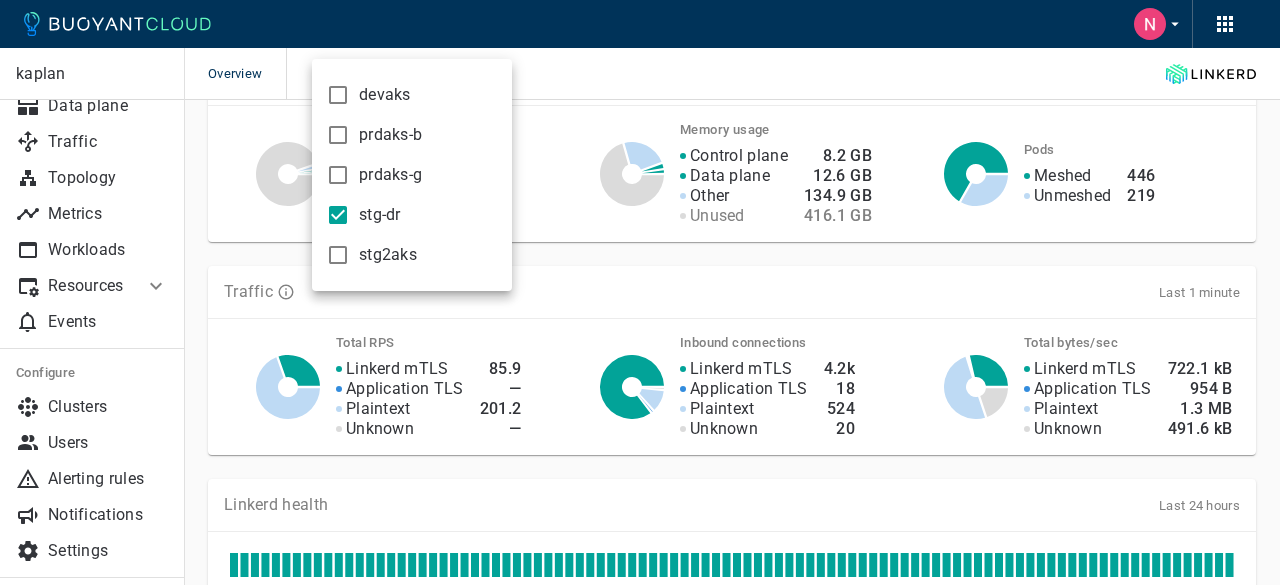 click at bounding box center (640, 292) 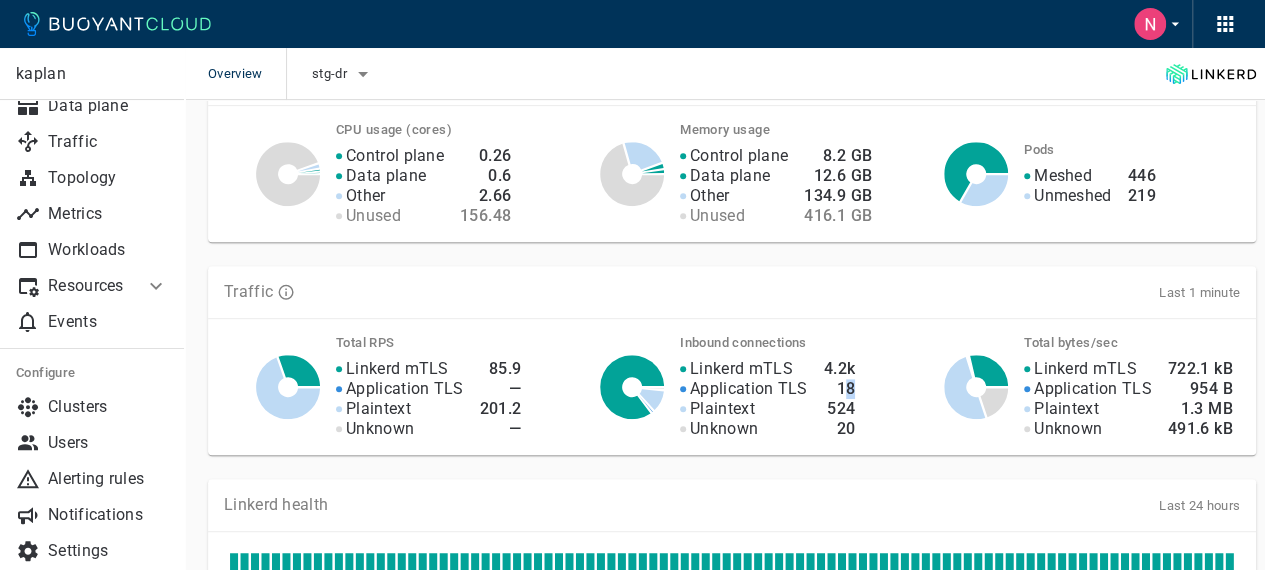 drag, startPoint x: 841, startPoint y: 383, endPoint x: 859, endPoint y: 381, distance: 18.110771 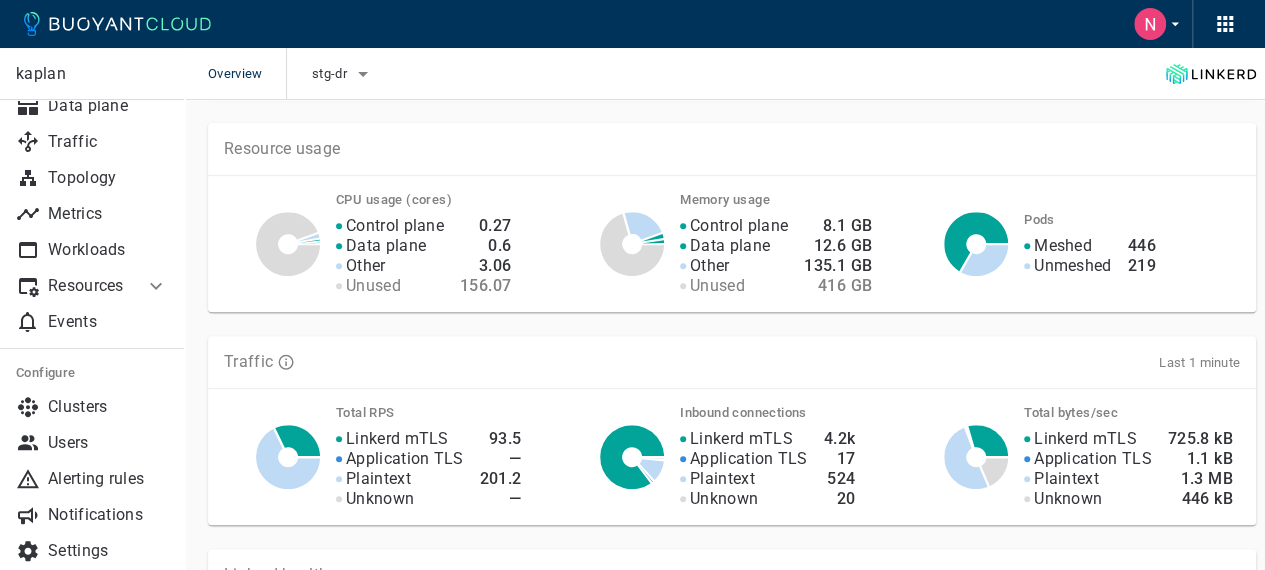 scroll, scrollTop: 400, scrollLeft: 0, axis: vertical 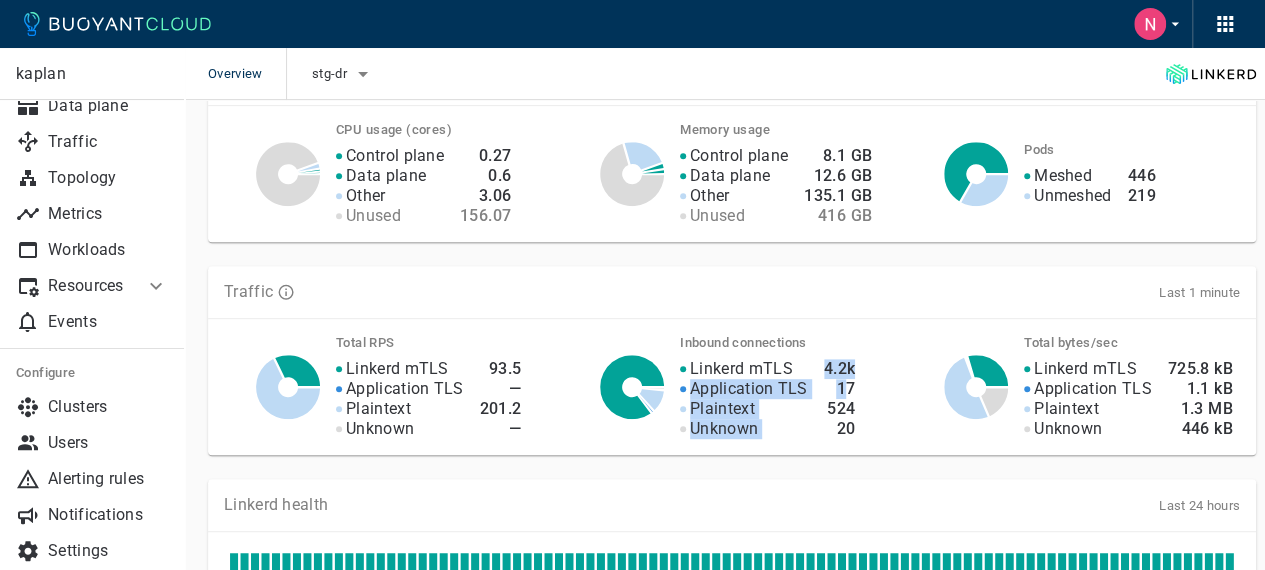 drag, startPoint x: 694, startPoint y: 386, endPoint x: 840, endPoint y: 389, distance: 146.03082 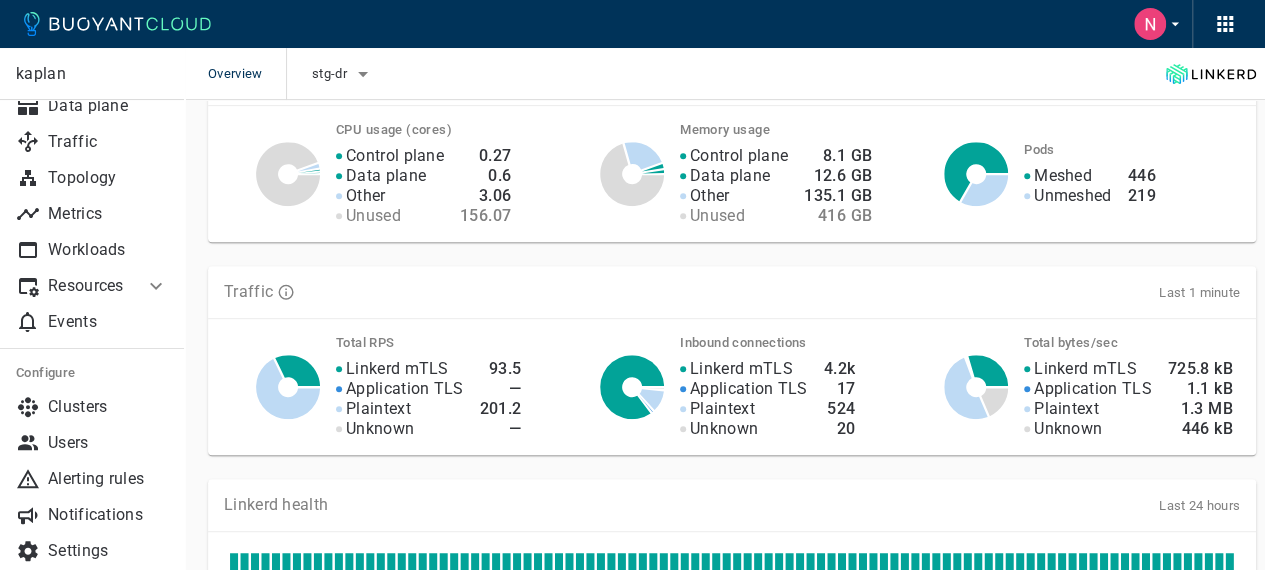 click on "Linkerd health Last 24 hours" at bounding box center [732, 505] 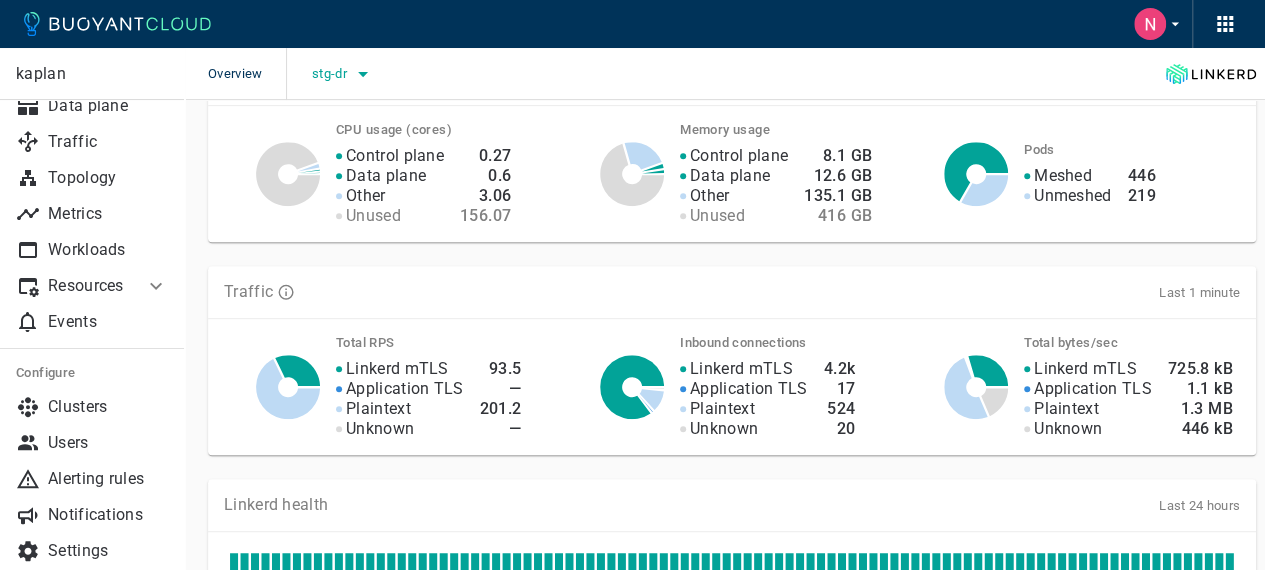 click on "stg-dr" at bounding box center [331, 74] 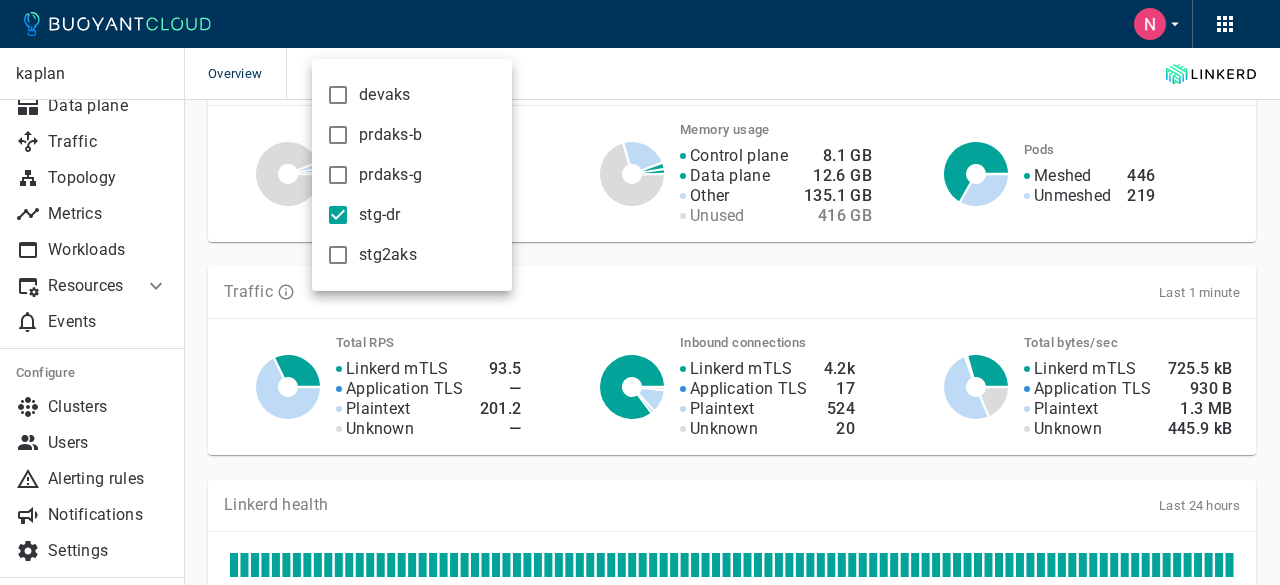 click at bounding box center [640, 292] 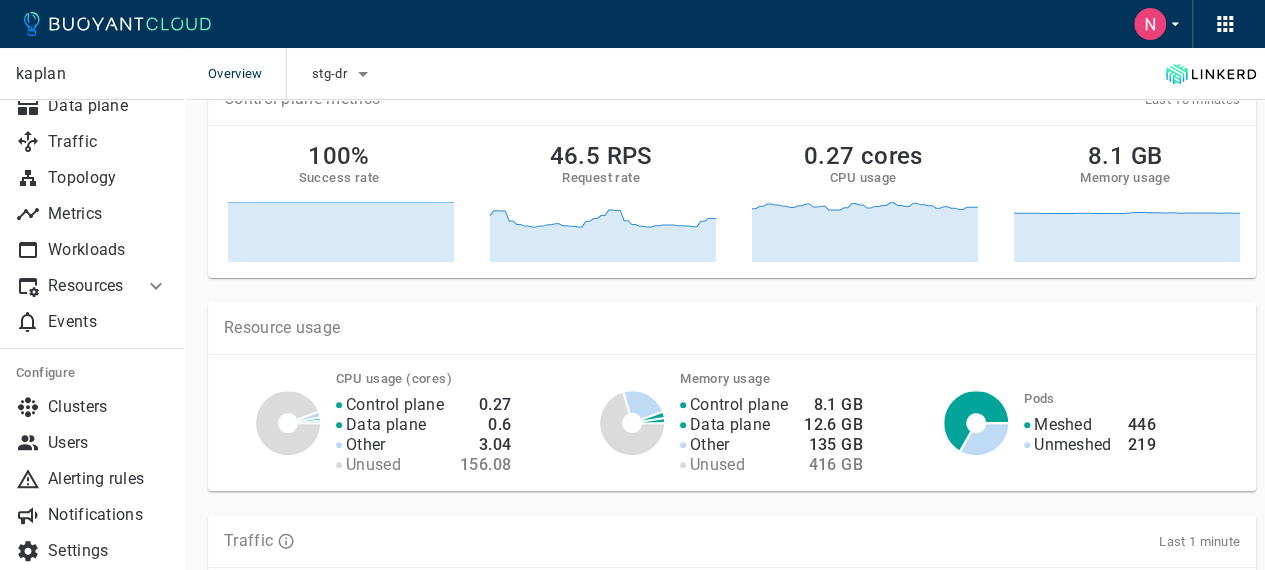 scroll, scrollTop: 100, scrollLeft: 0, axis: vertical 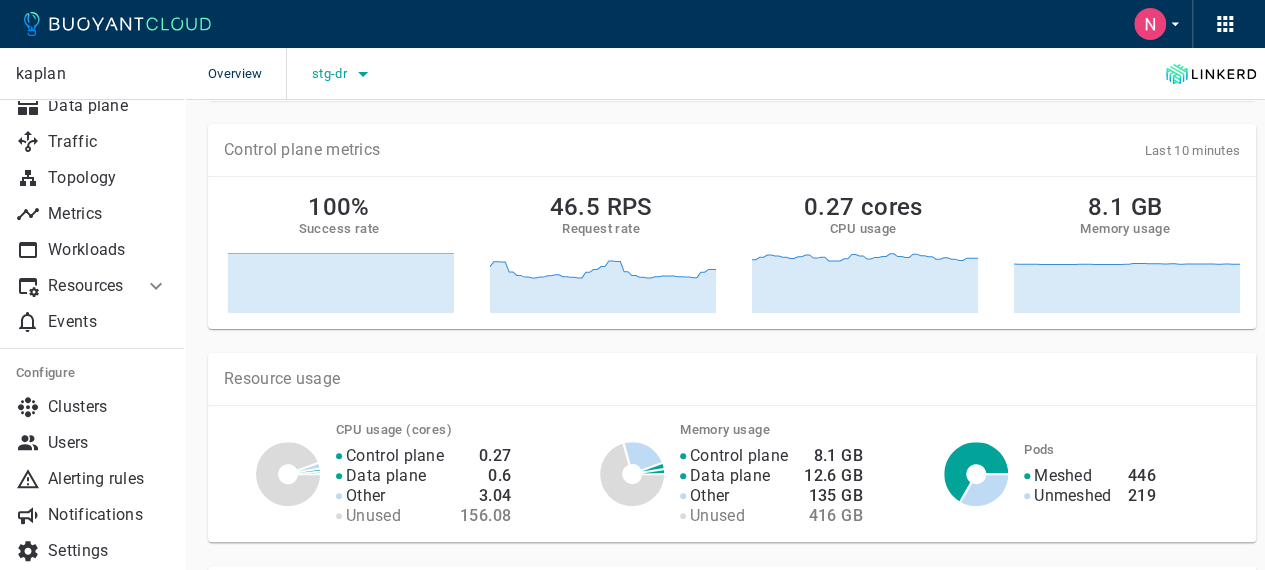 click on "stg-dr" at bounding box center (331, 74) 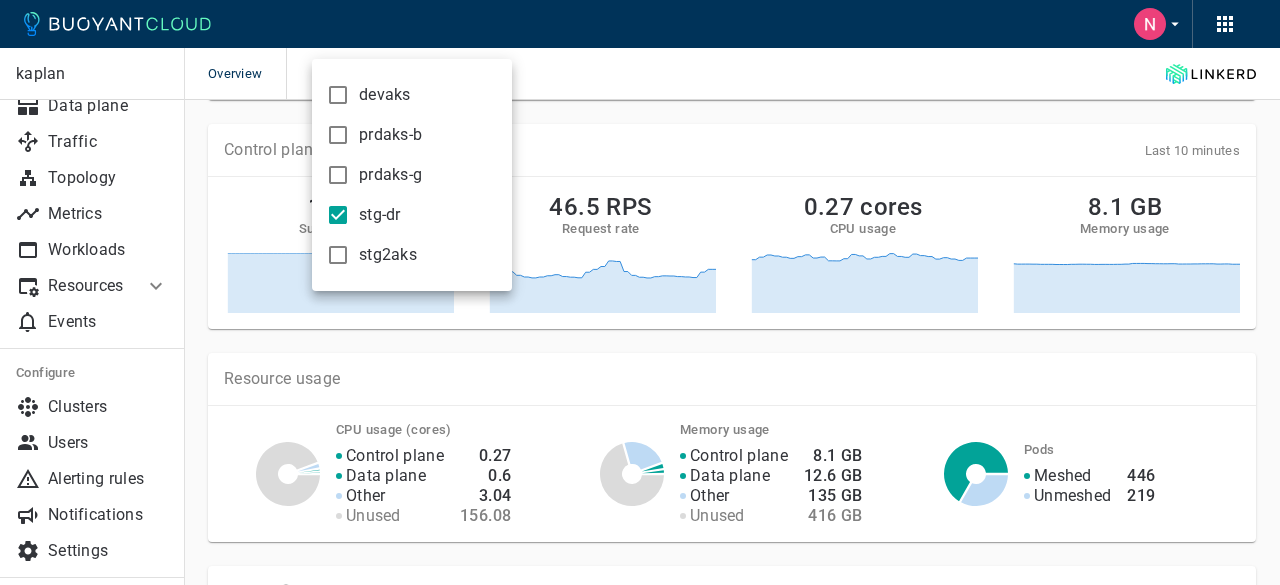 click on "stg-dr" at bounding box center (338, 215) 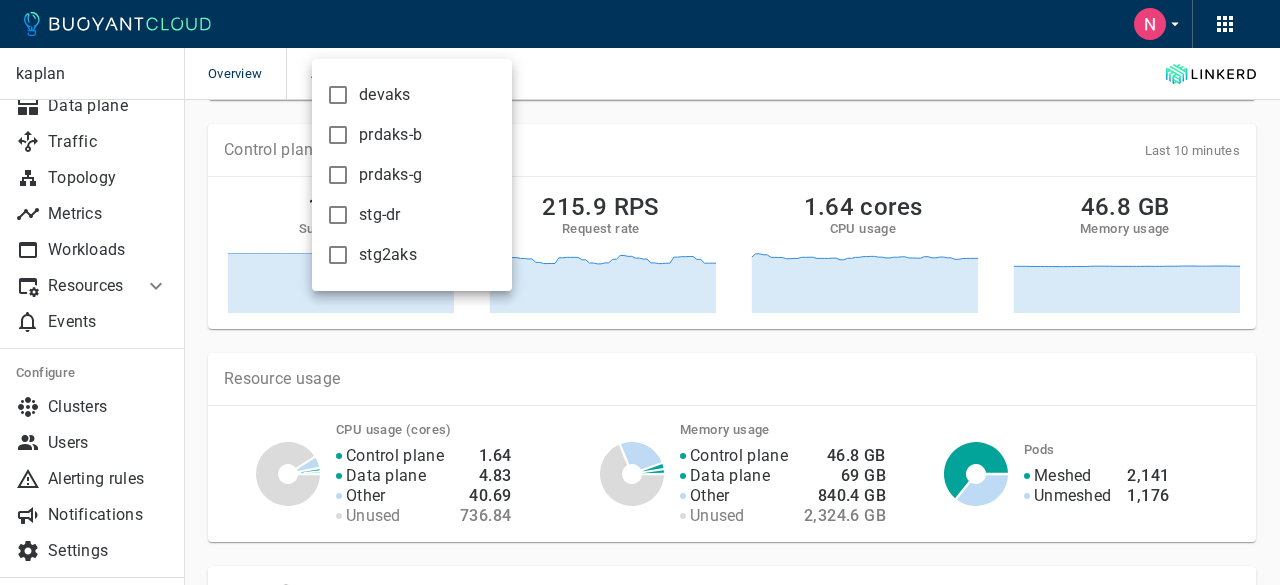 click on "stg2aks" at bounding box center [338, 95] 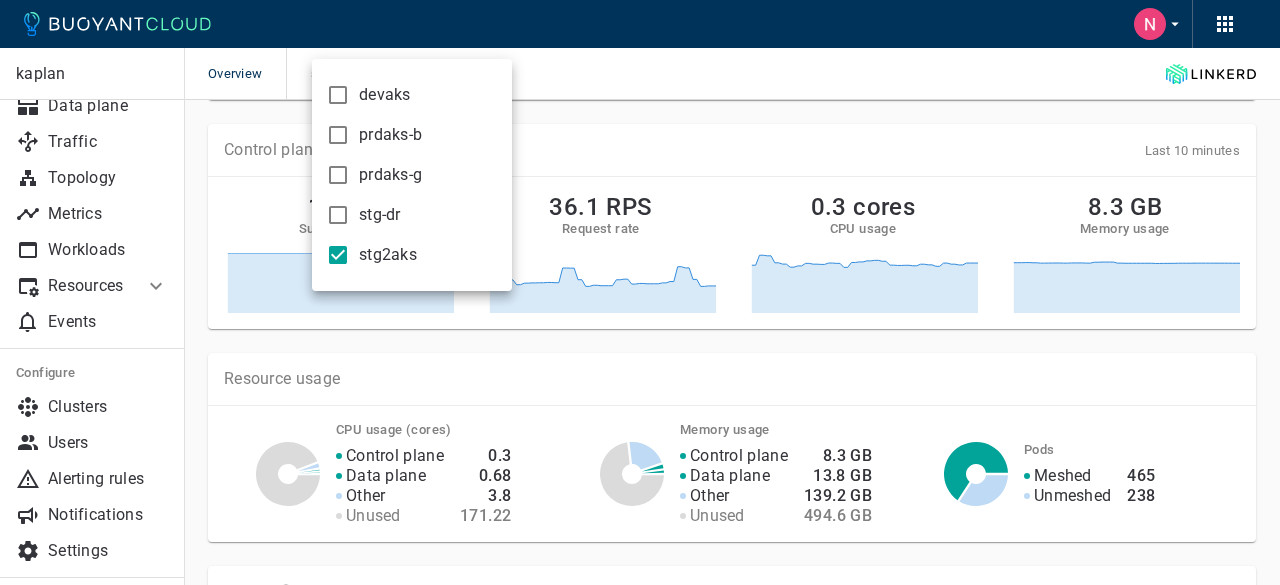 click at bounding box center (640, 292) 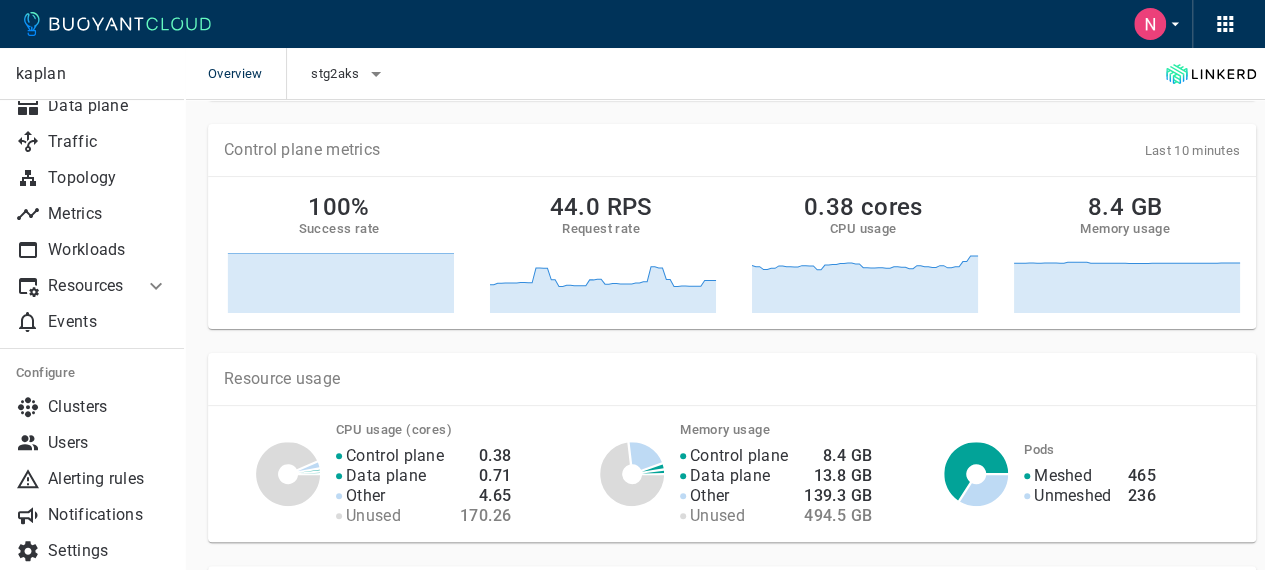 click on "Control plane metrics Last 10 minutes 100% Success rate 44.0 RPS Request rate 0.38 cores CPU usage 8.4 GB Memory usage" at bounding box center (720, 214) 